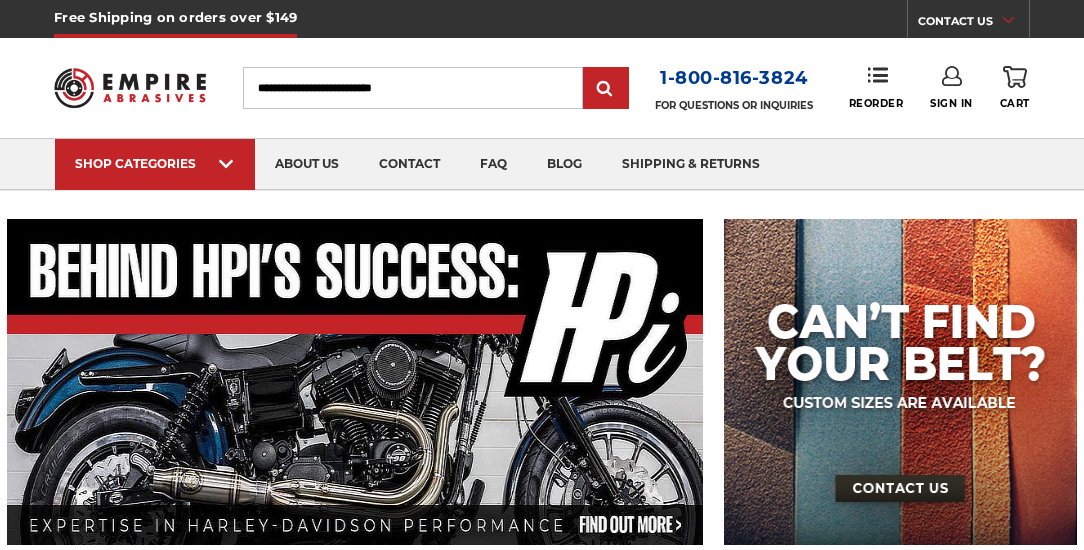 scroll, scrollTop: 0, scrollLeft: 0, axis: both 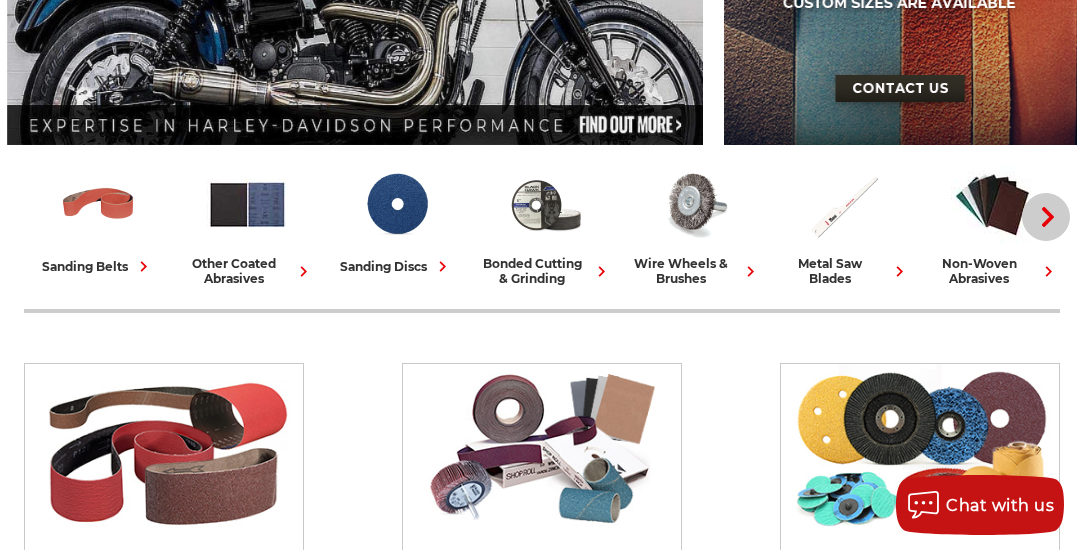 click 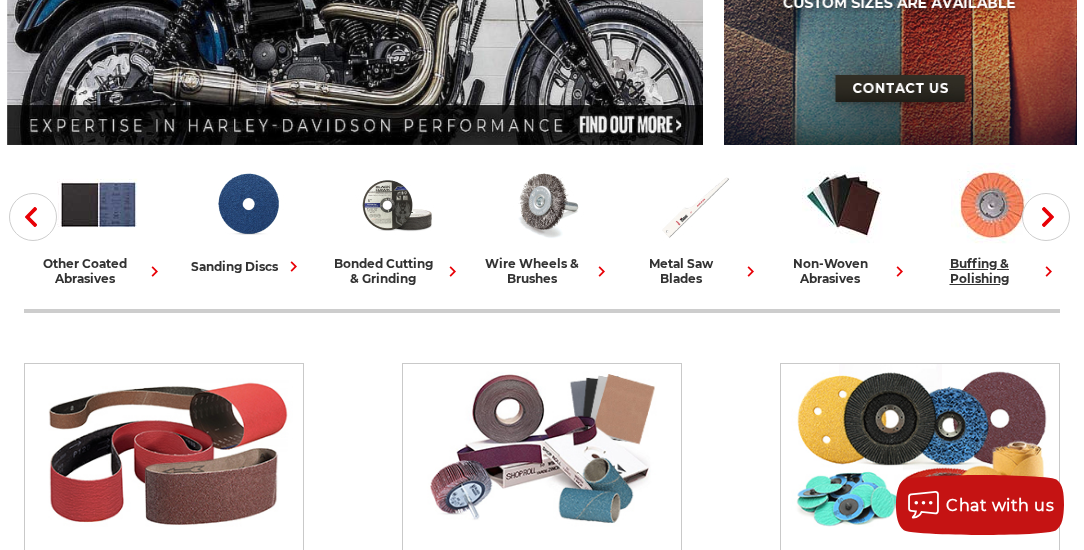 click at bounding box center [992, 204] 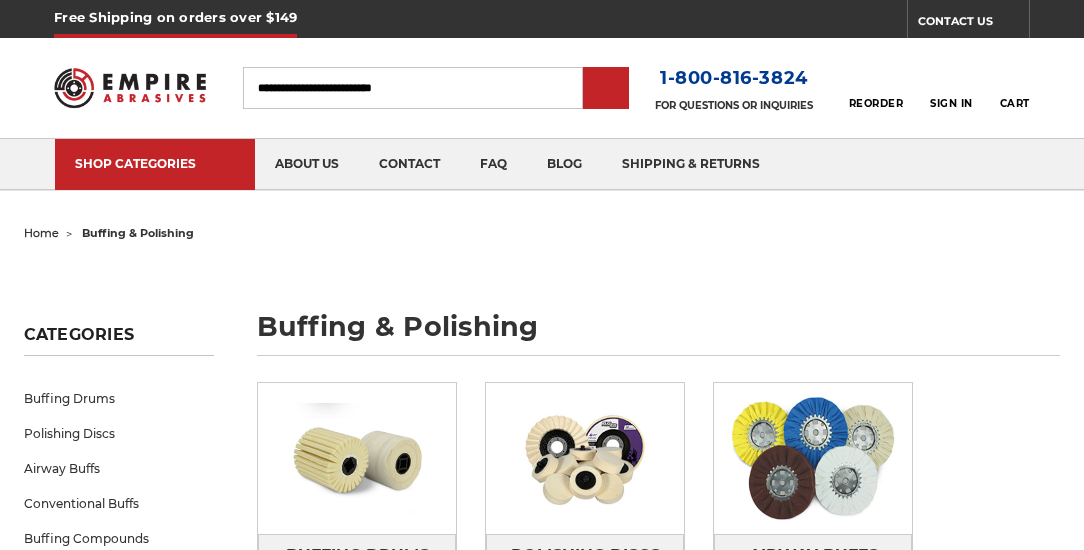 scroll, scrollTop: 0, scrollLeft: 0, axis: both 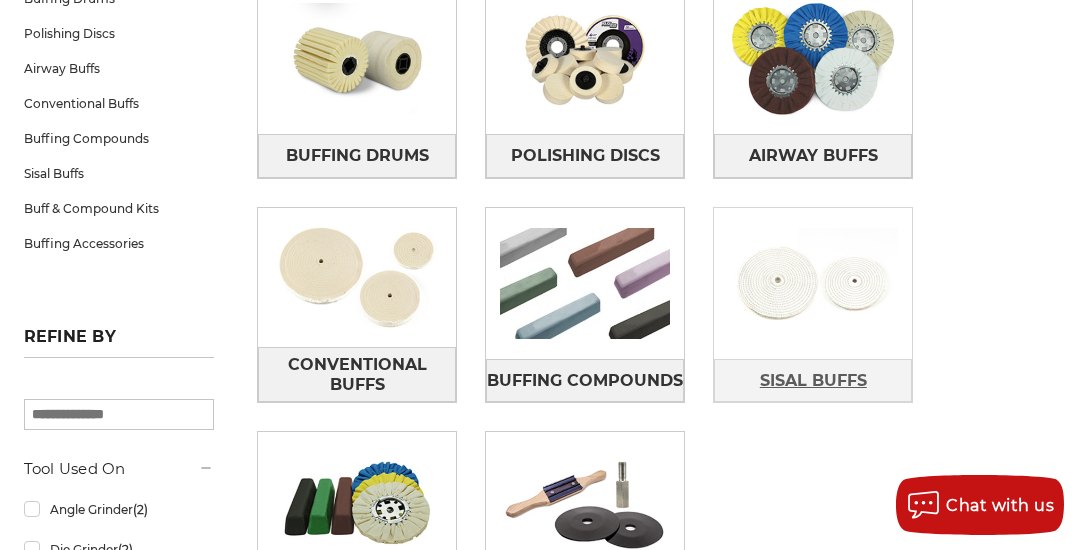 click on "Sisal Buffs" at bounding box center [813, 381] 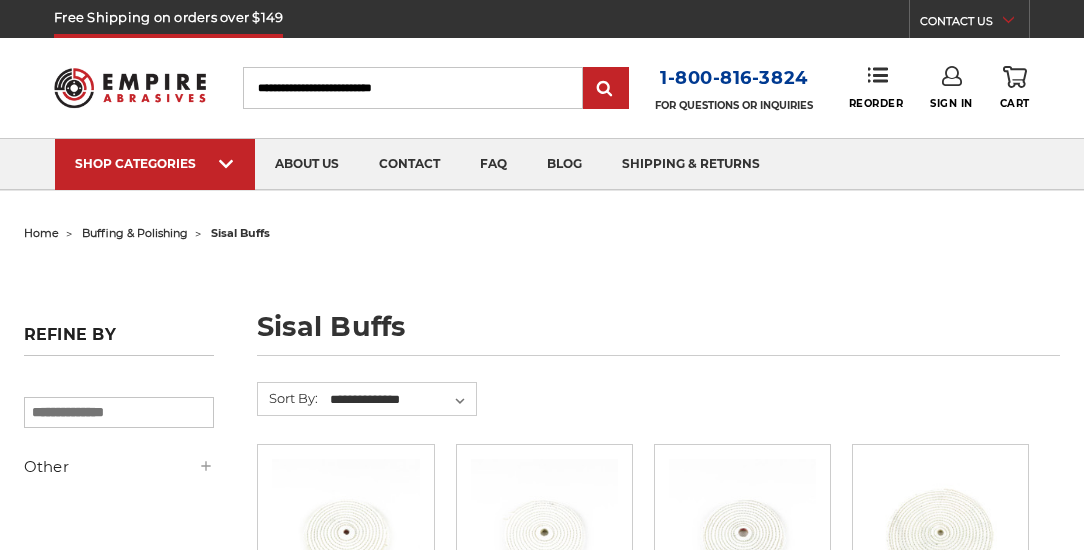 scroll, scrollTop: 0, scrollLeft: 0, axis: both 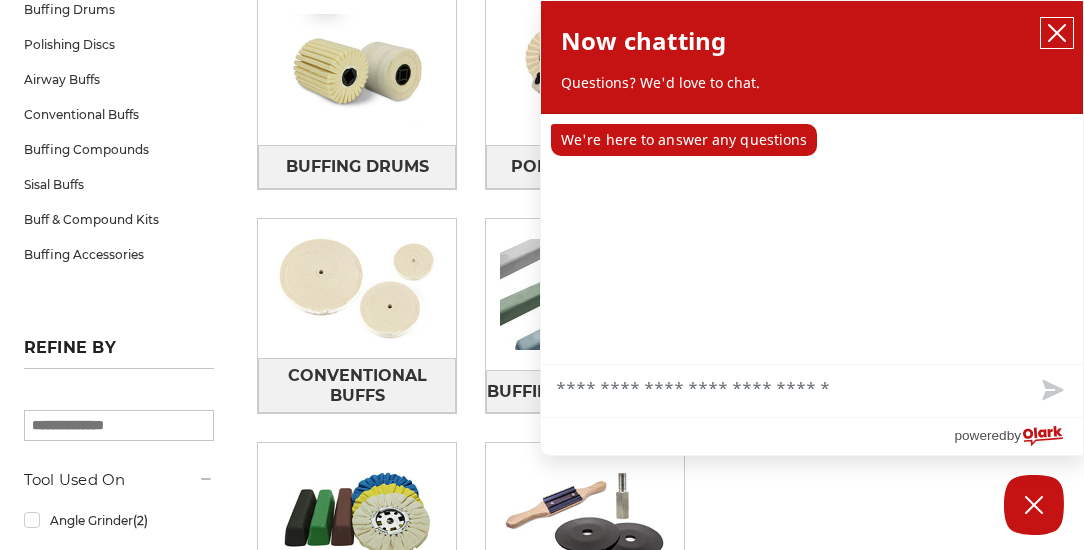 click 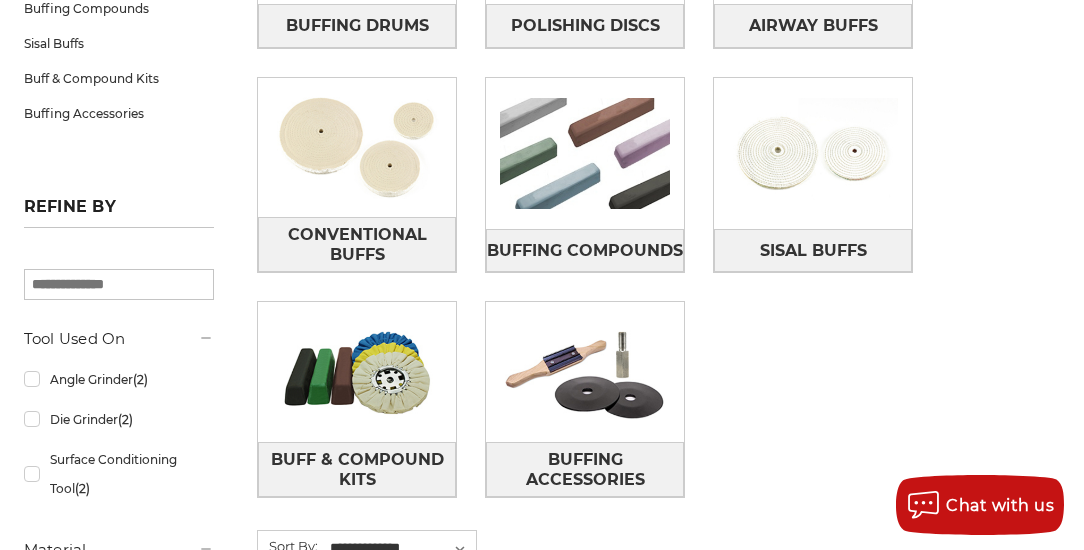 scroll, scrollTop: 504, scrollLeft: 0, axis: vertical 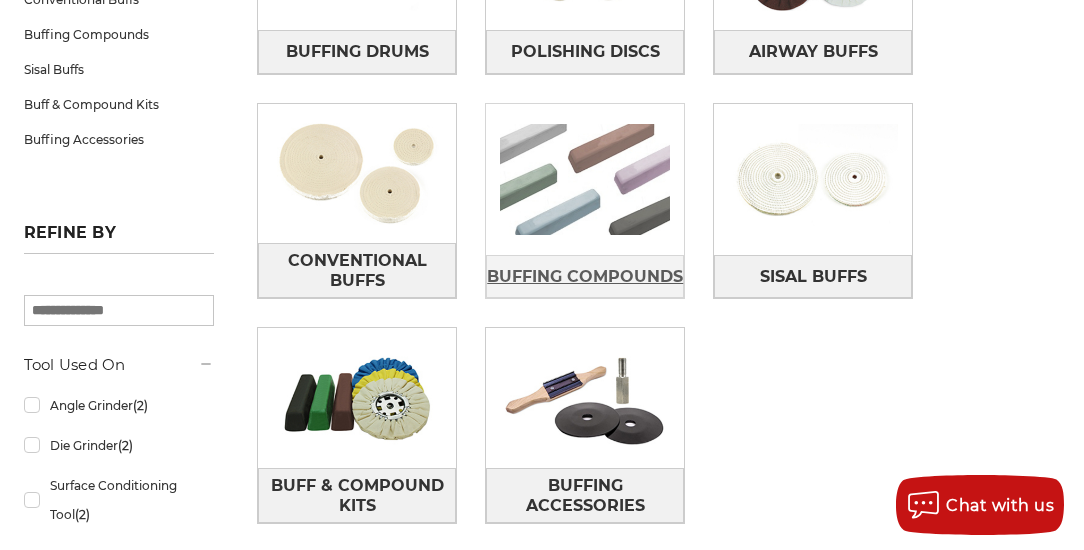 click on "Buffing Compounds" at bounding box center (585, 277) 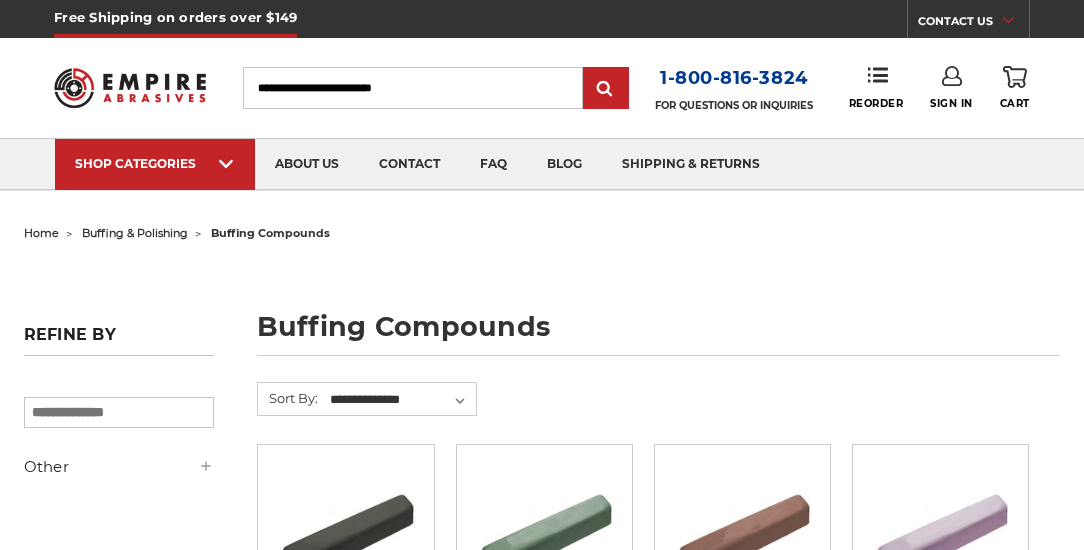 scroll, scrollTop: 0, scrollLeft: 0, axis: both 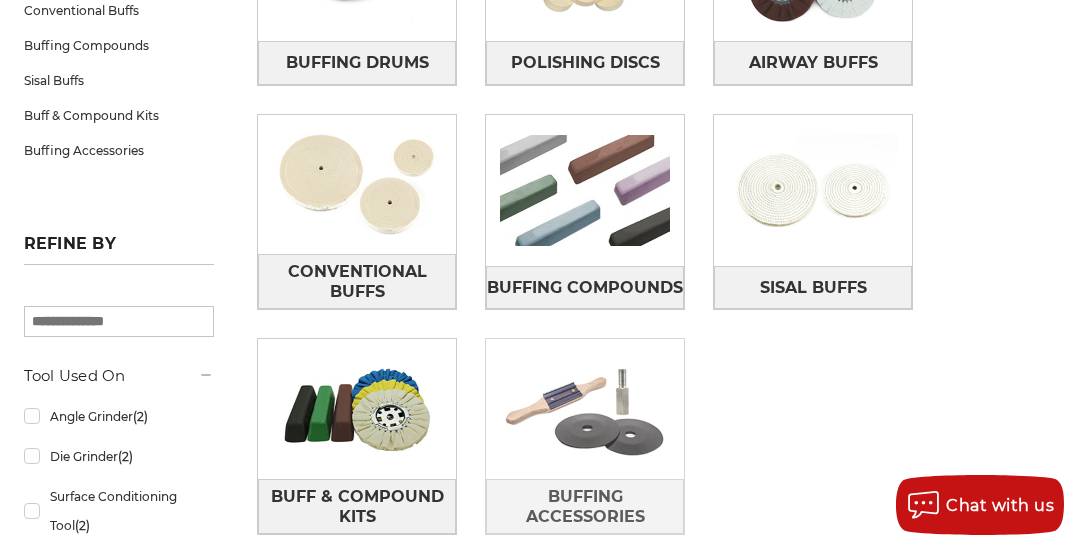 click at bounding box center [585, 409] 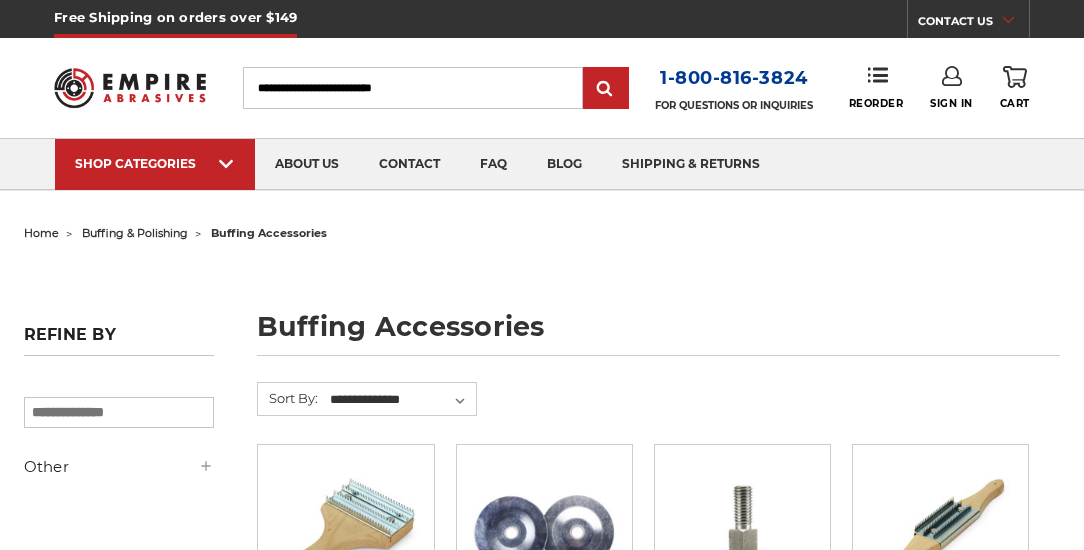 scroll, scrollTop: 0, scrollLeft: 0, axis: both 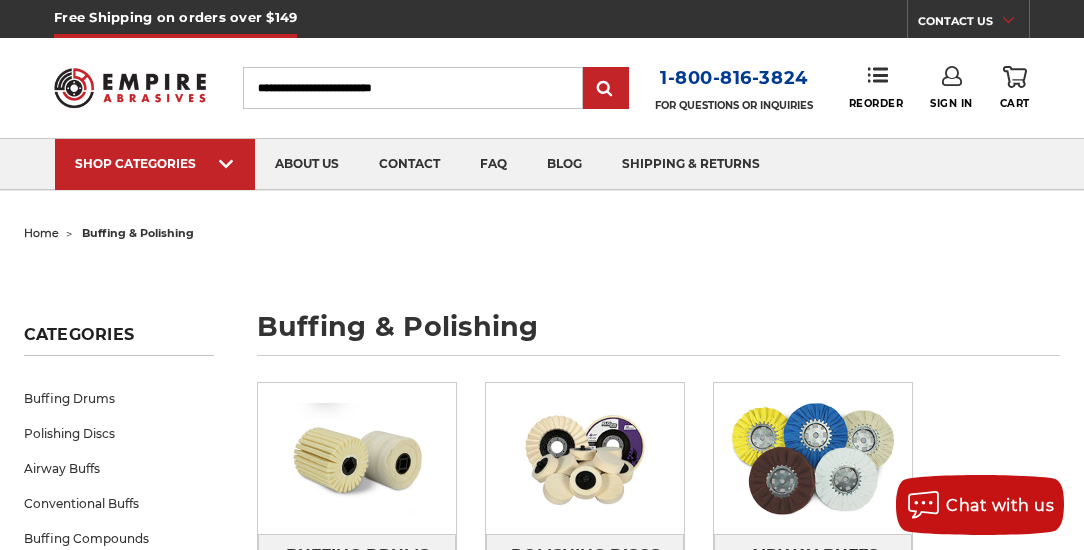 click on "Search" at bounding box center (412, 88) 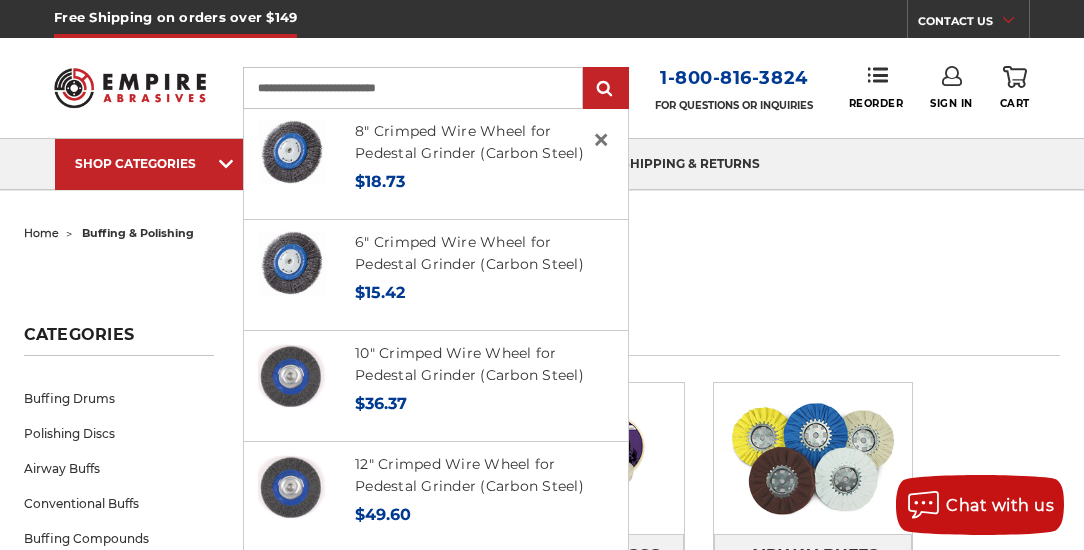 drag, startPoint x: 256, startPoint y: 89, endPoint x: 281, endPoint y: 97, distance: 26.24881 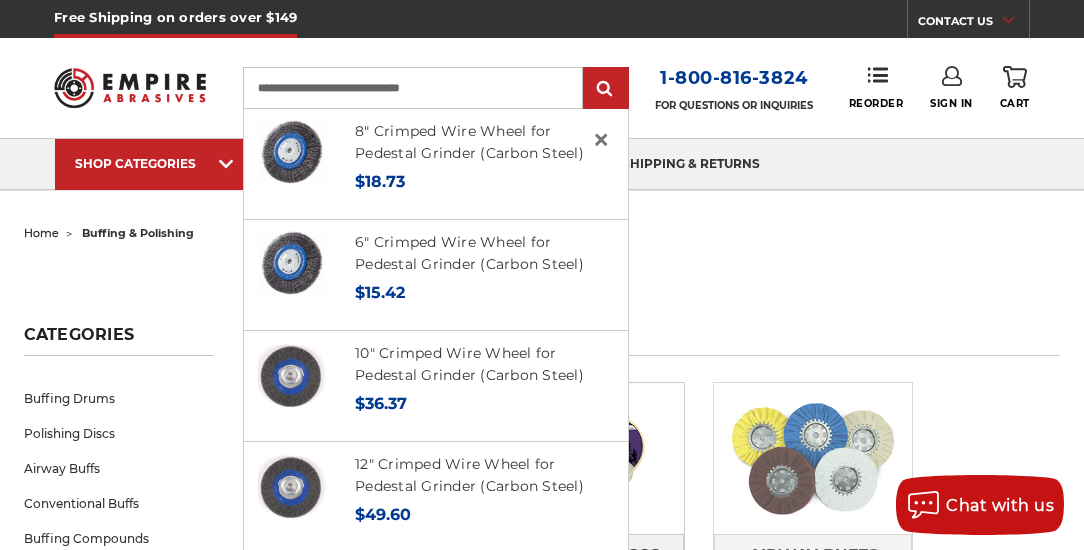 type on "**********" 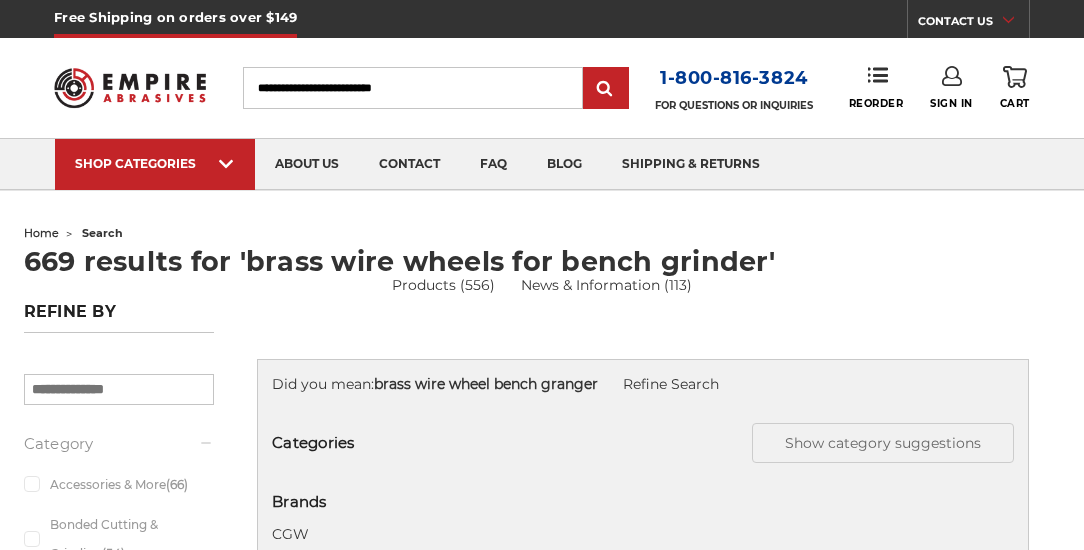 scroll, scrollTop: 0, scrollLeft: 0, axis: both 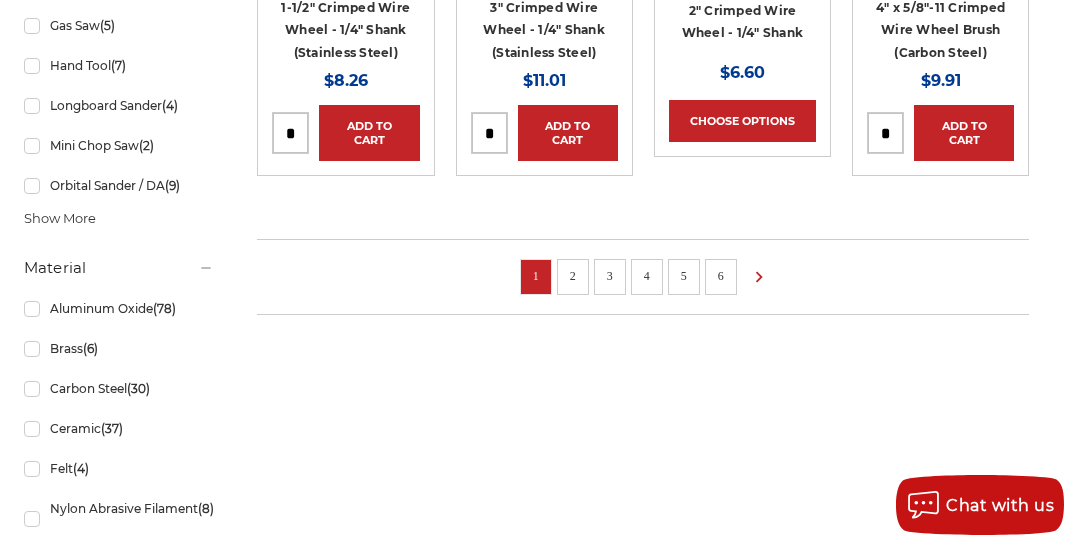 click on "2" at bounding box center [573, 276] 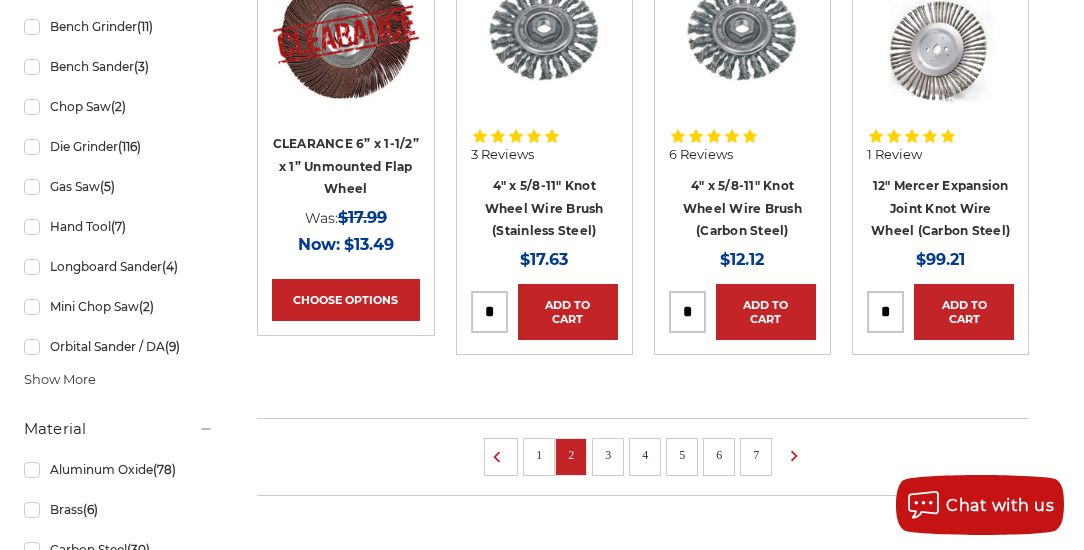 scroll, scrollTop: 1714, scrollLeft: 0, axis: vertical 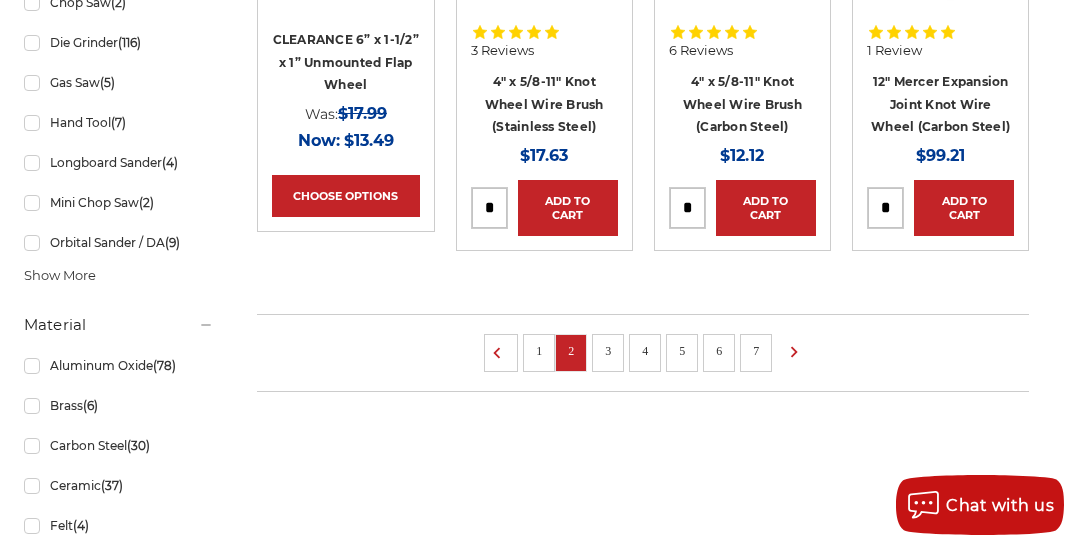 click on "3" at bounding box center [608, 351] 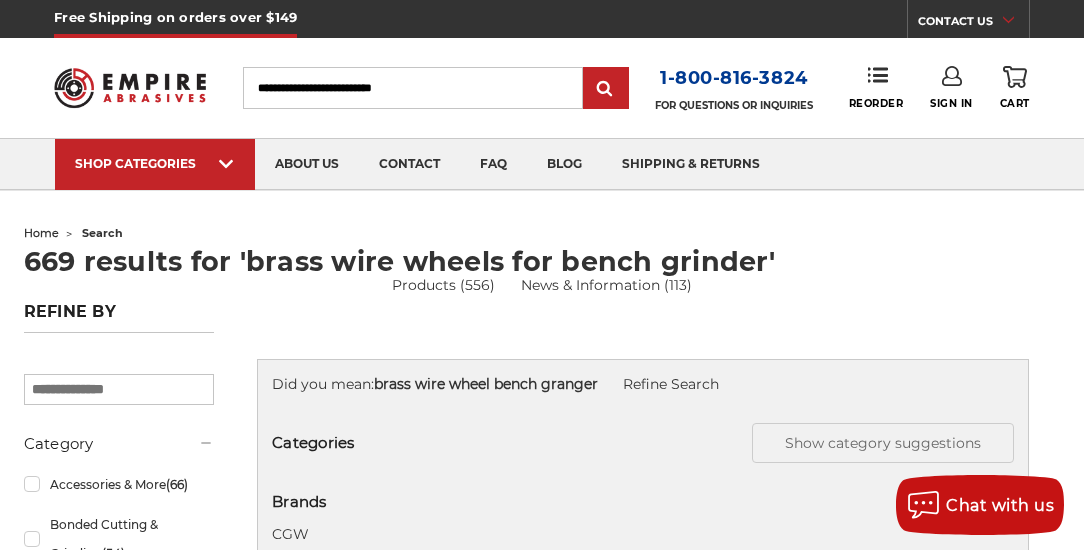scroll, scrollTop: 285, scrollLeft: 0, axis: vertical 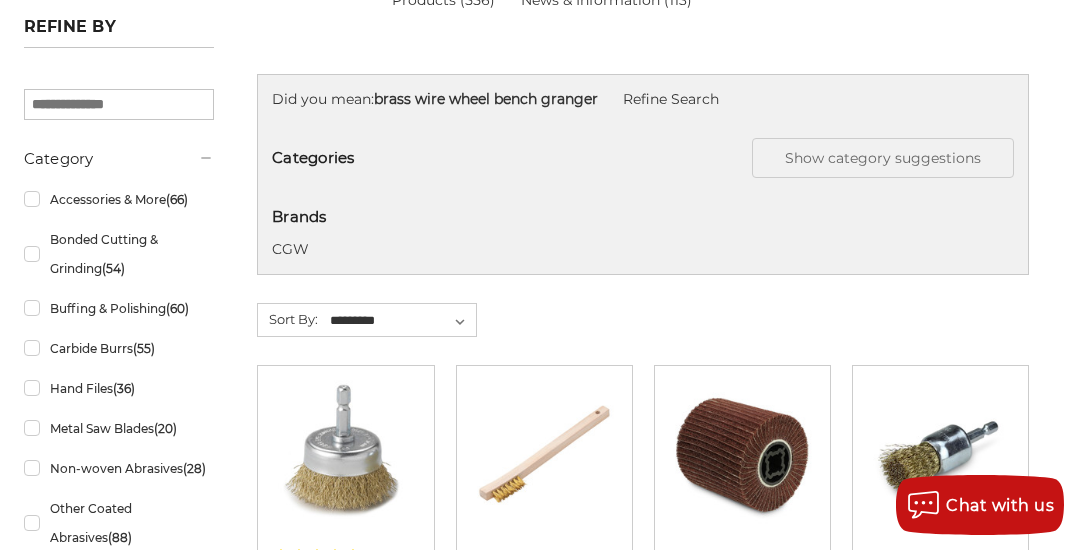click on "brass wire wheel bench granger" at bounding box center [486, 99] 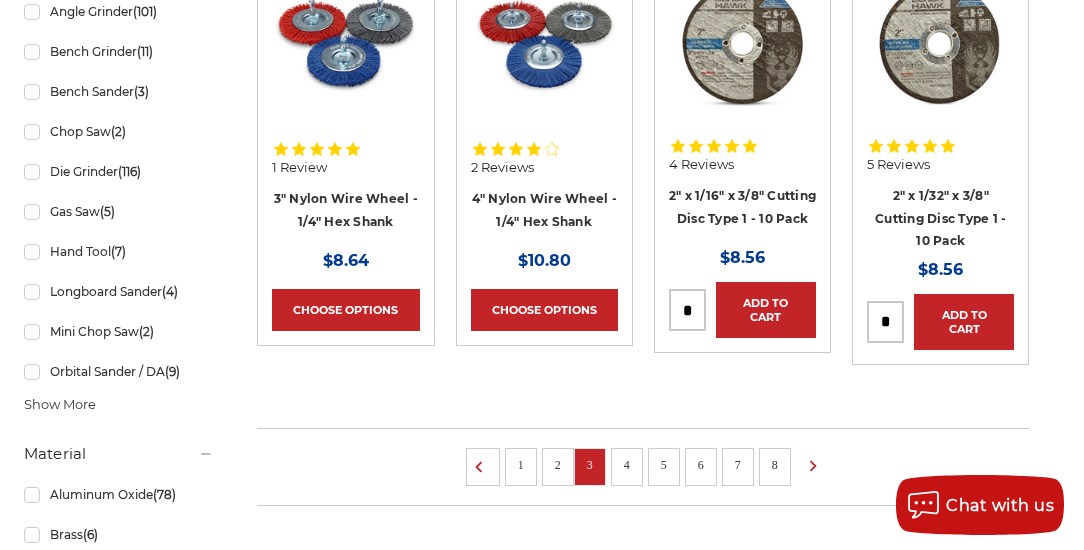 scroll, scrollTop: 1600, scrollLeft: 0, axis: vertical 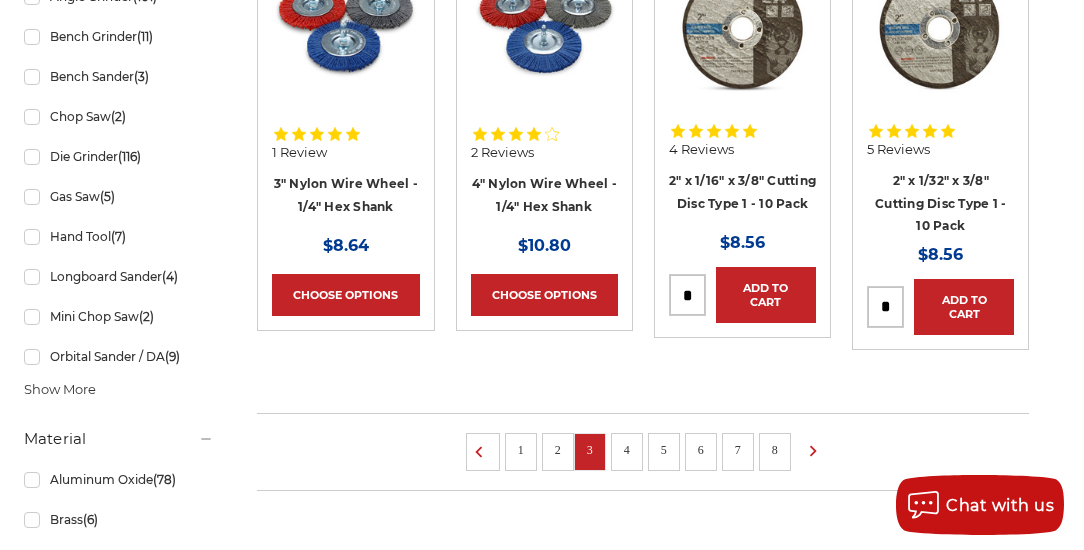 click on "4" at bounding box center (627, 450) 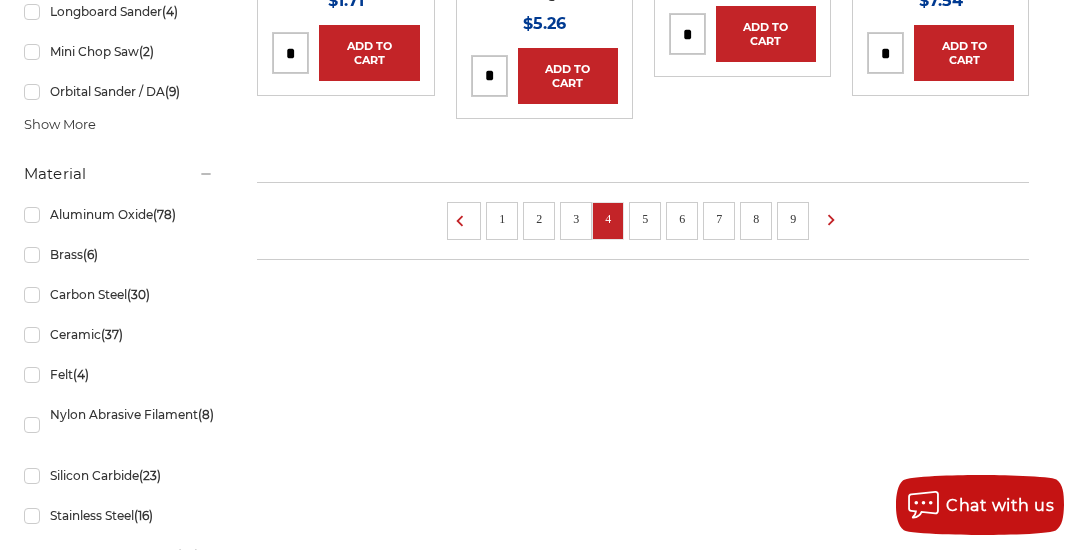 scroll, scrollTop: 1885, scrollLeft: 0, axis: vertical 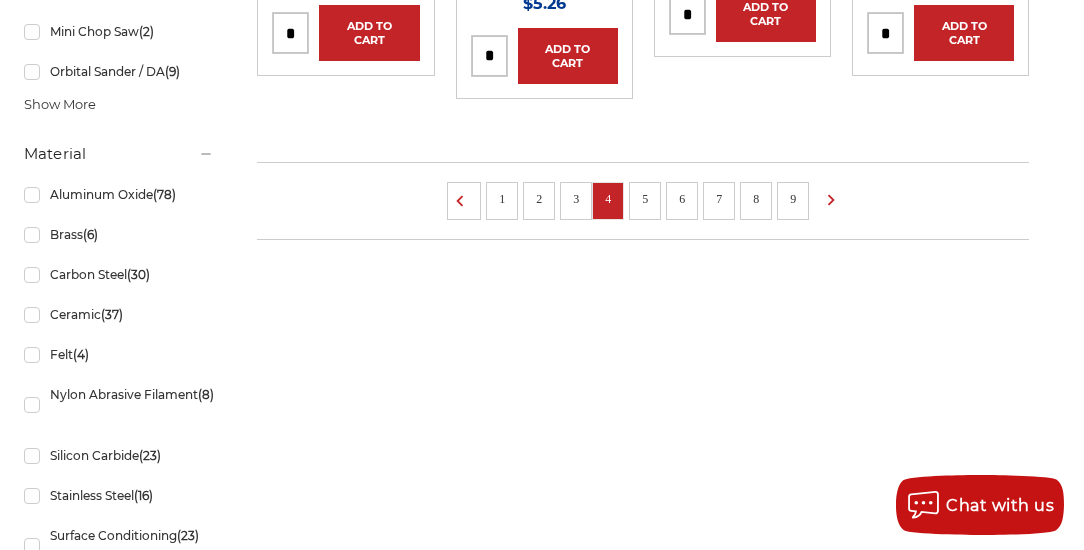 click on "5" at bounding box center (645, 199) 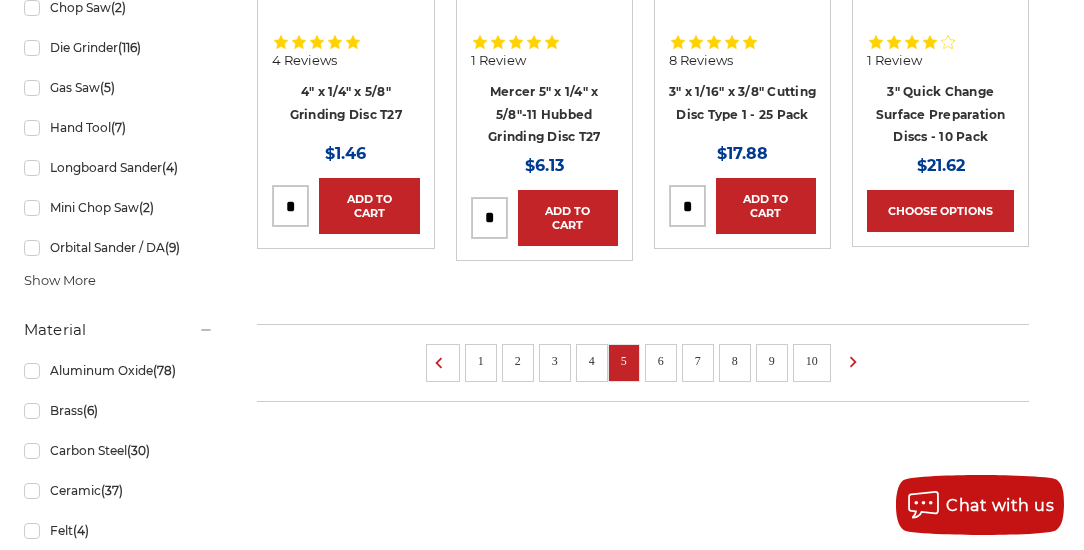 scroll, scrollTop: 1714, scrollLeft: 0, axis: vertical 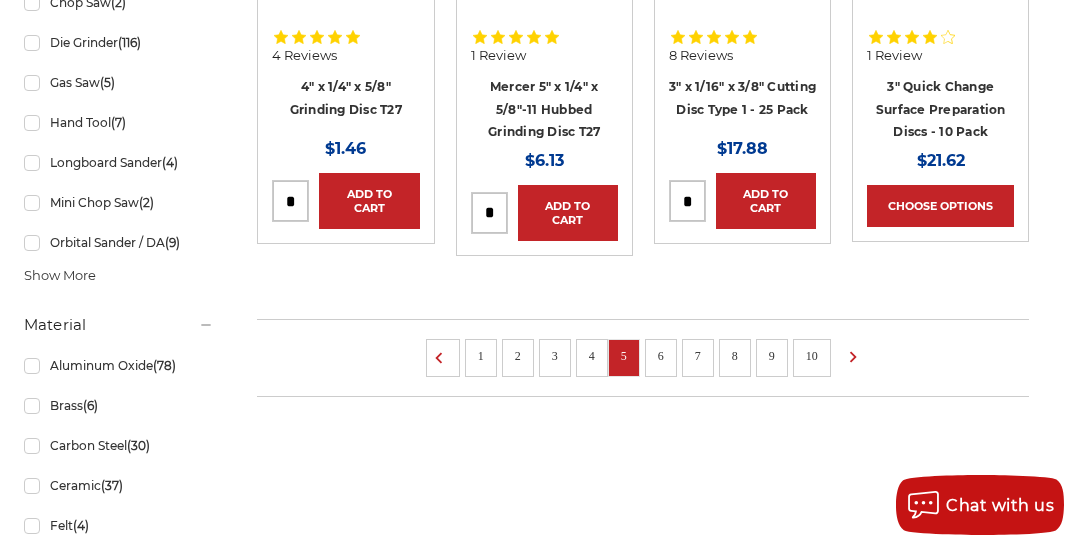 click on "6" at bounding box center (661, 356) 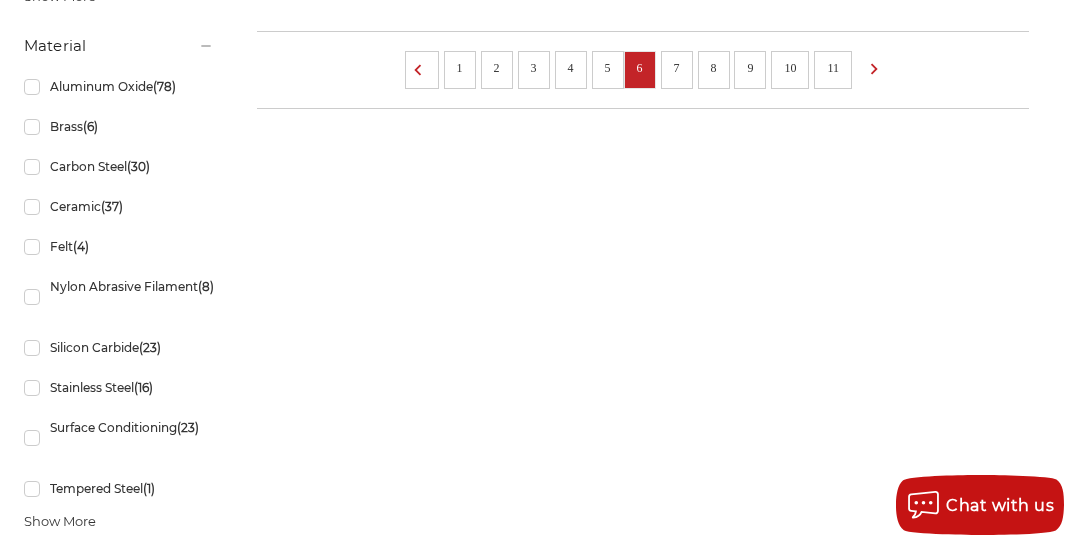 scroll, scrollTop: 1771, scrollLeft: 0, axis: vertical 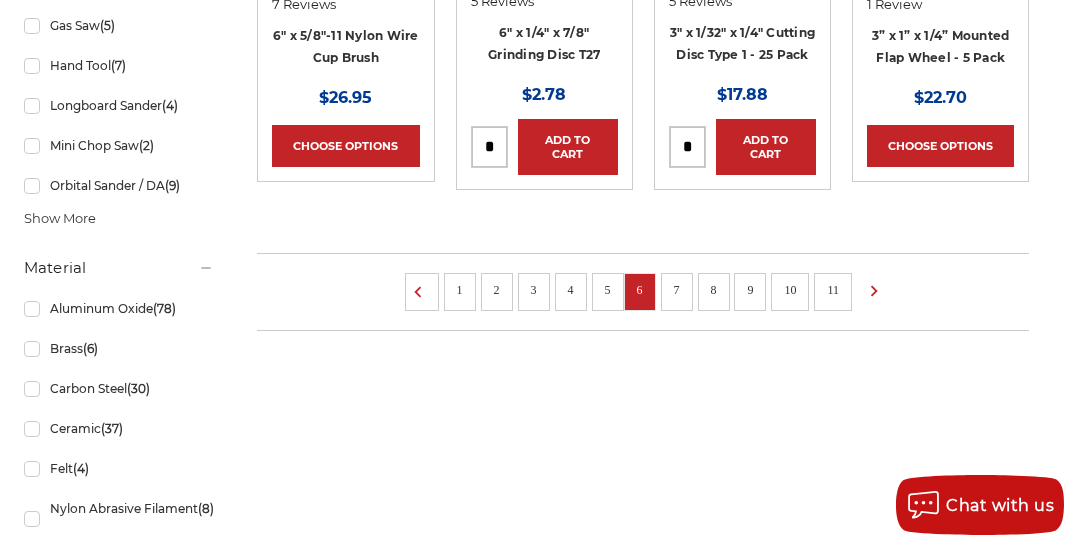 click on "7" at bounding box center (677, 290) 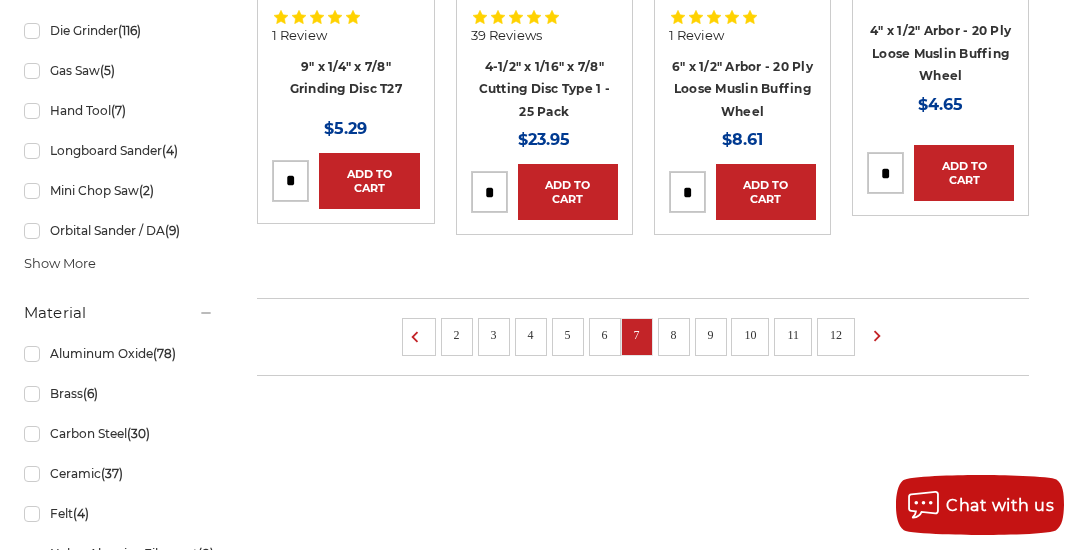 scroll, scrollTop: 1828, scrollLeft: 0, axis: vertical 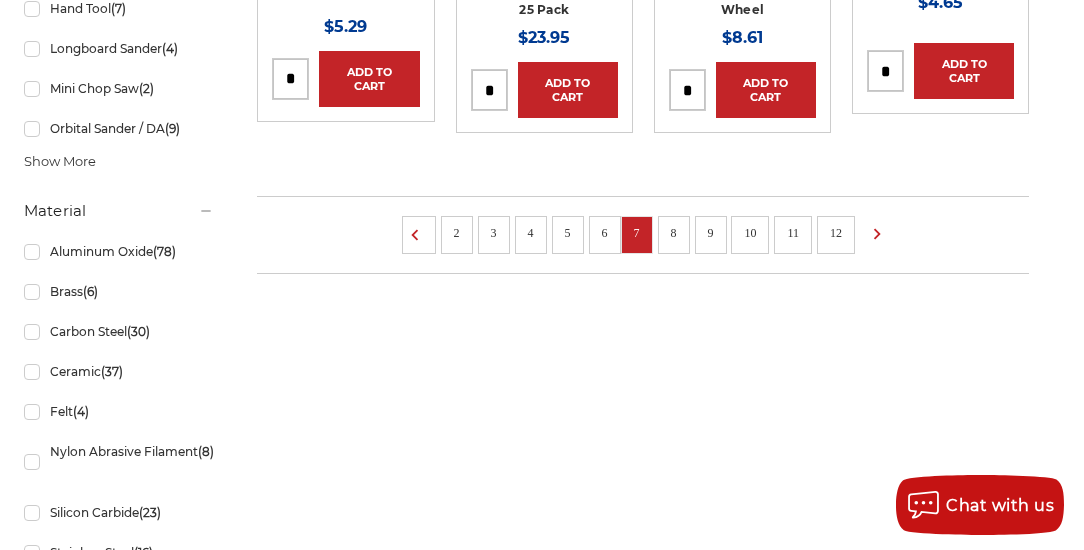 click on "8" at bounding box center [674, 233] 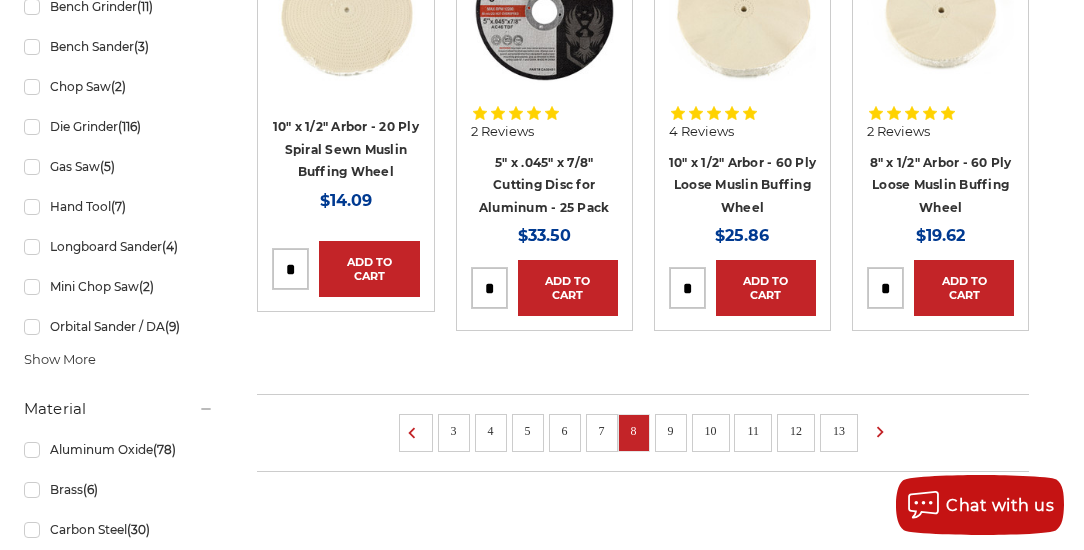 scroll, scrollTop: 1657, scrollLeft: 0, axis: vertical 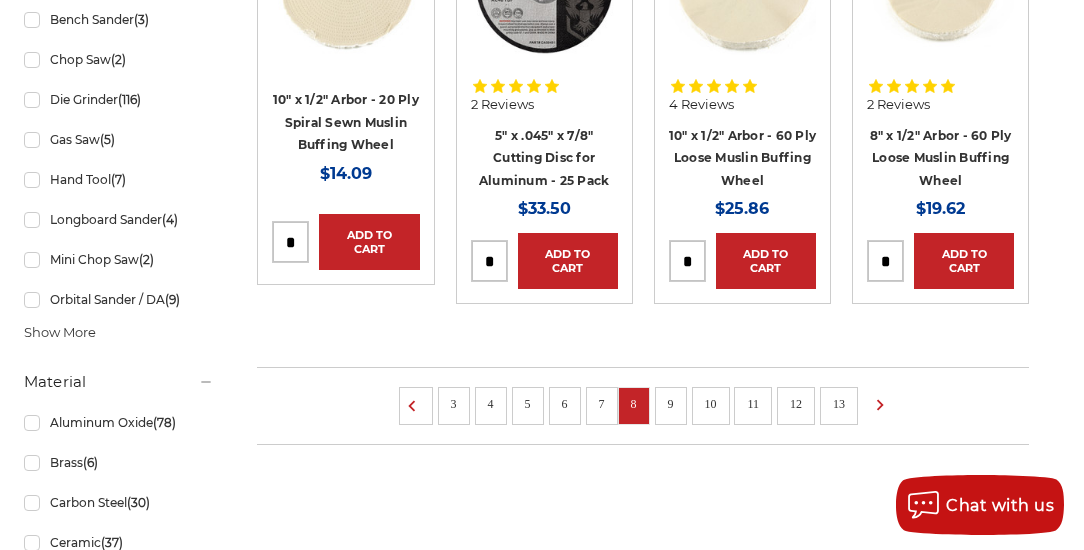 click on "9" at bounding box center (671, 404) 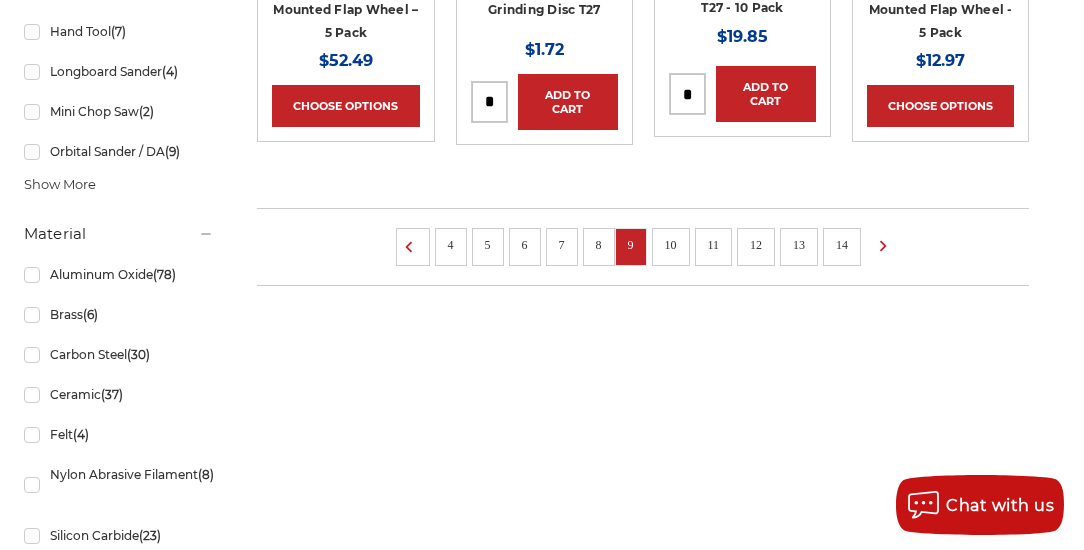 scroll, scrollTop: 1828, scrollLeft: 0, axis: vertical 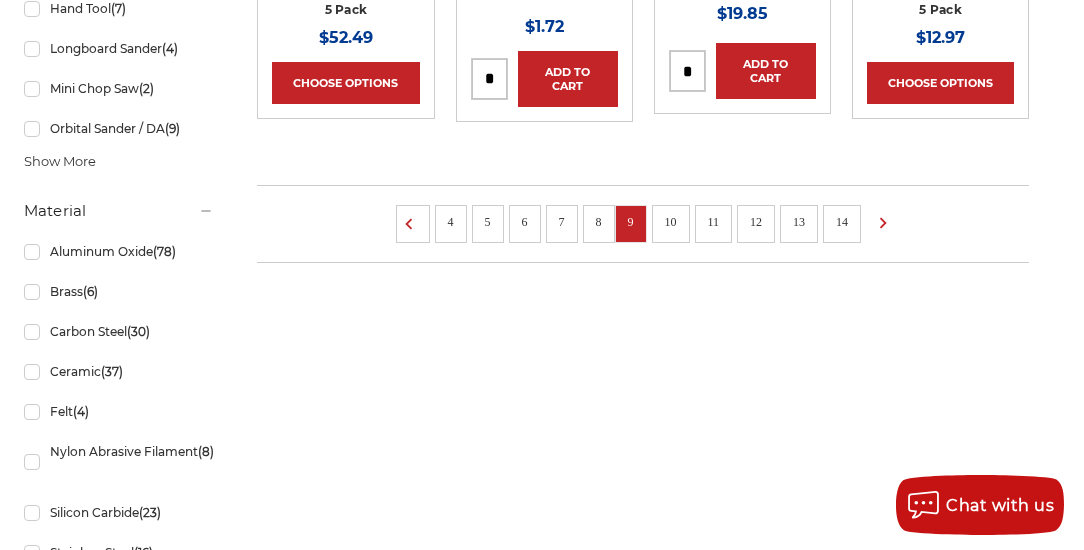 click on "10" at bounding box center (671, 222) 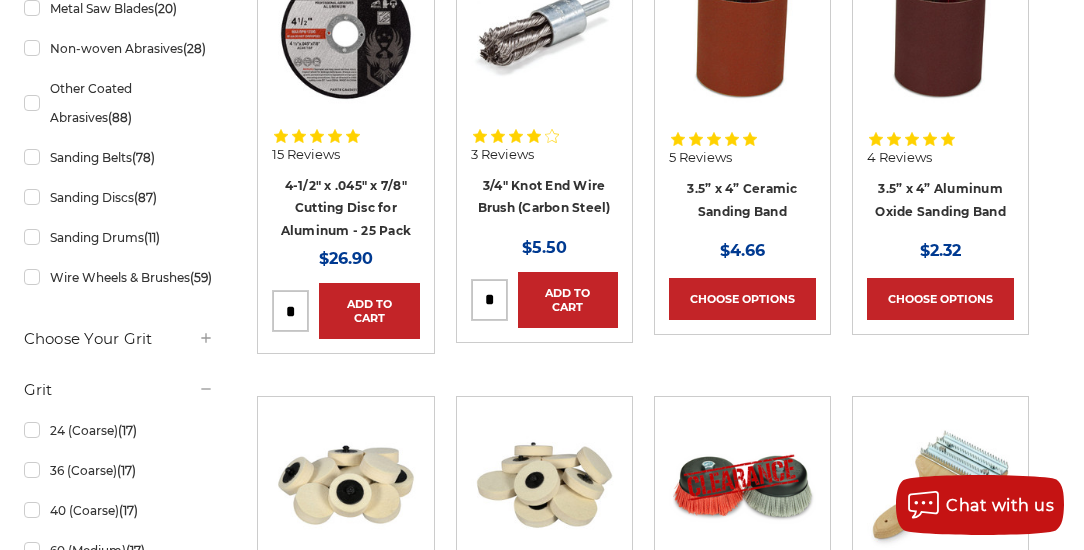 scroll, scrollTop: 457, scrollLeft: 0, axis: vertical 